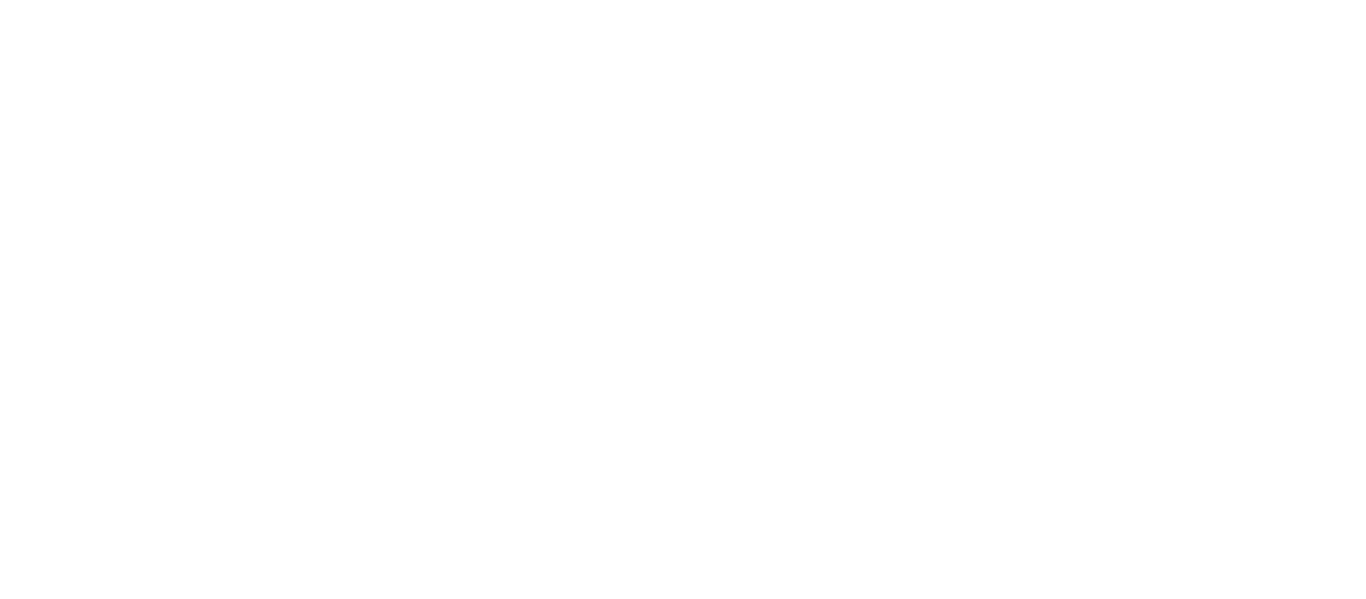 scroll, scrollTop: 0, scrollLeft: 0, axis: both 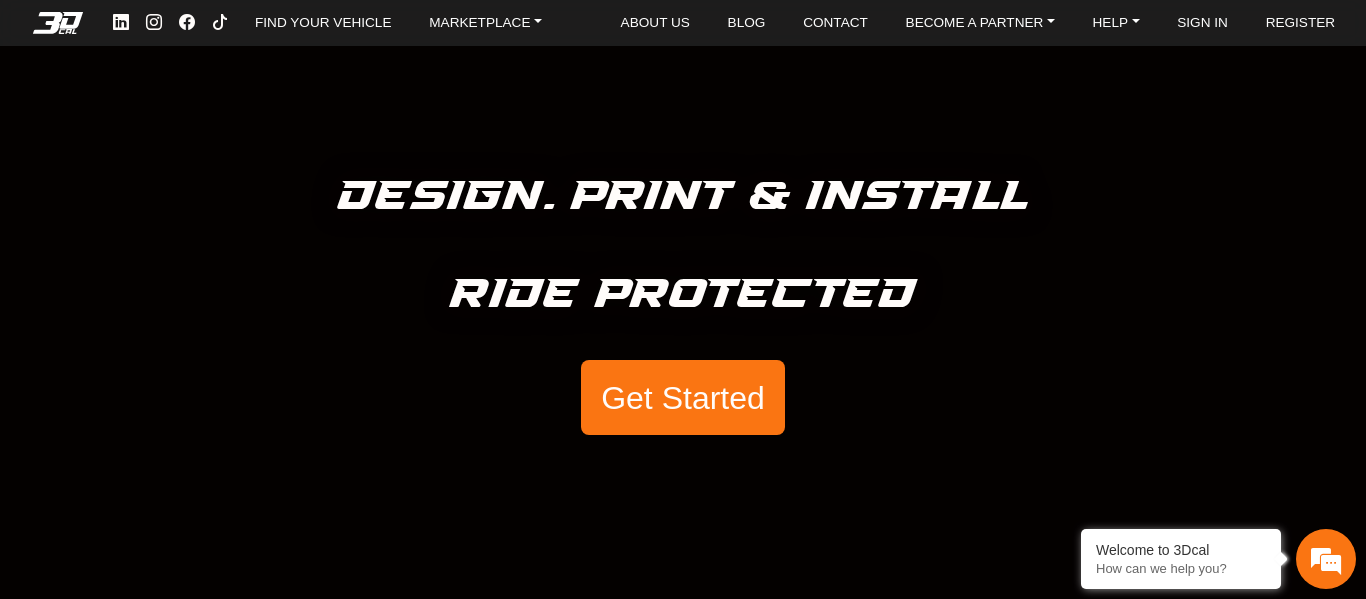 click on "Get Started" at bounding box center [683, 398] 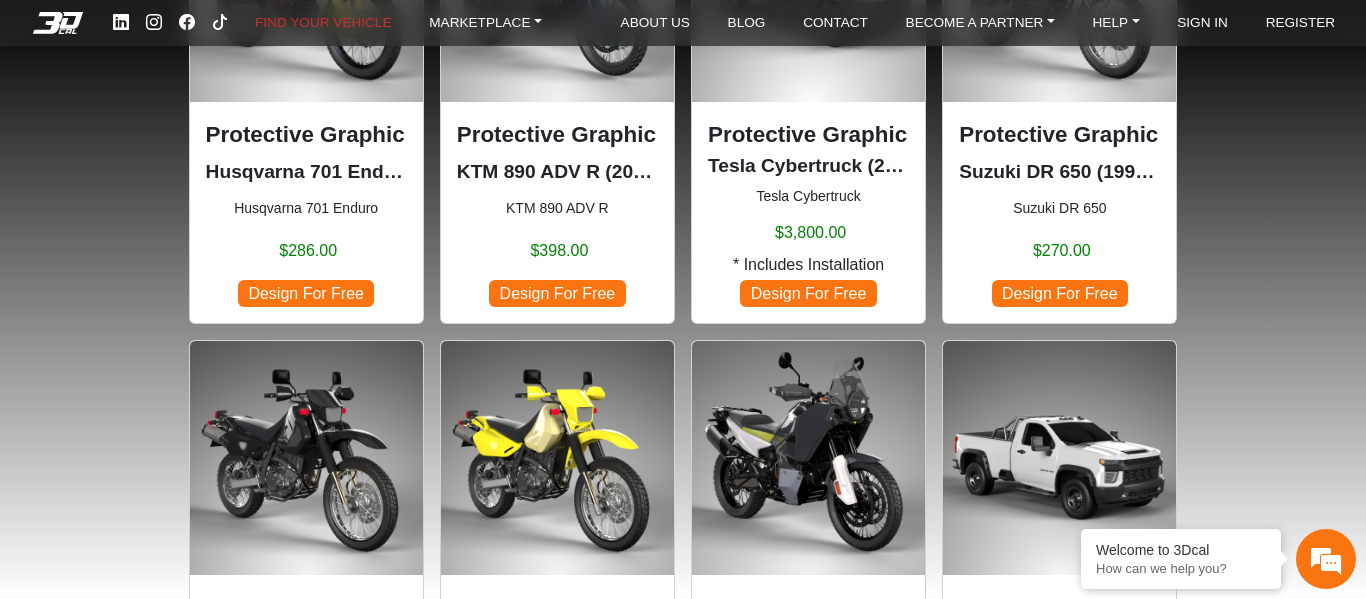 scroll, scrollTop: 358, scrollLeft: 0, axis: vertical 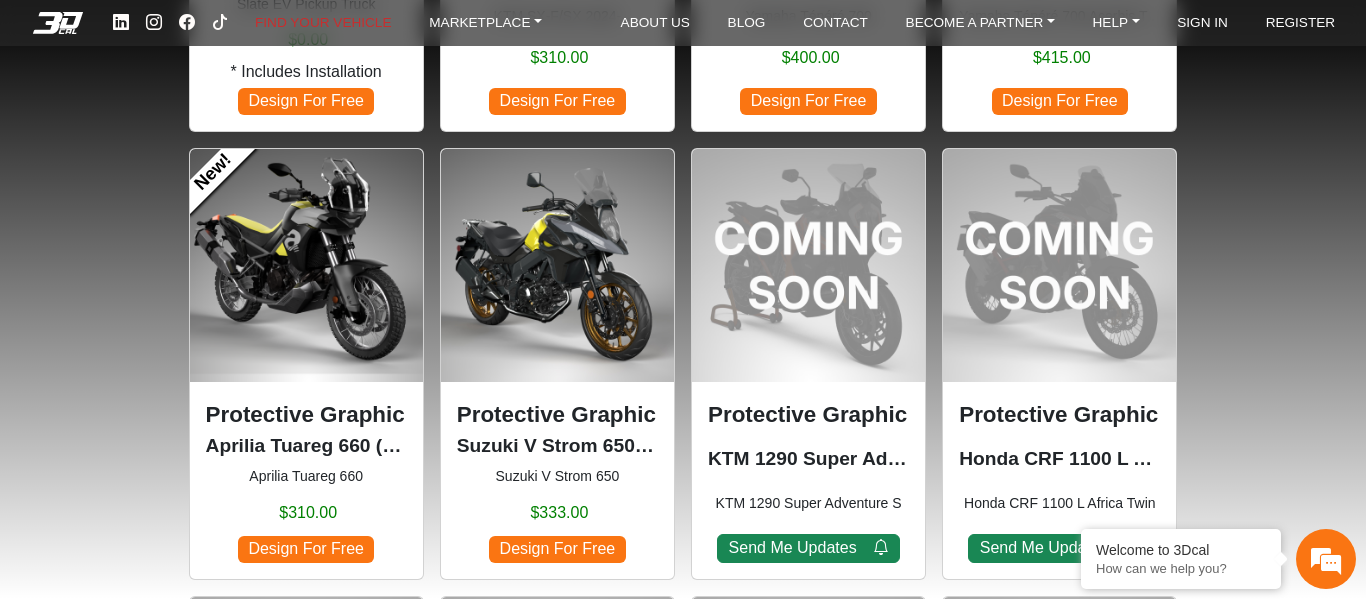 click 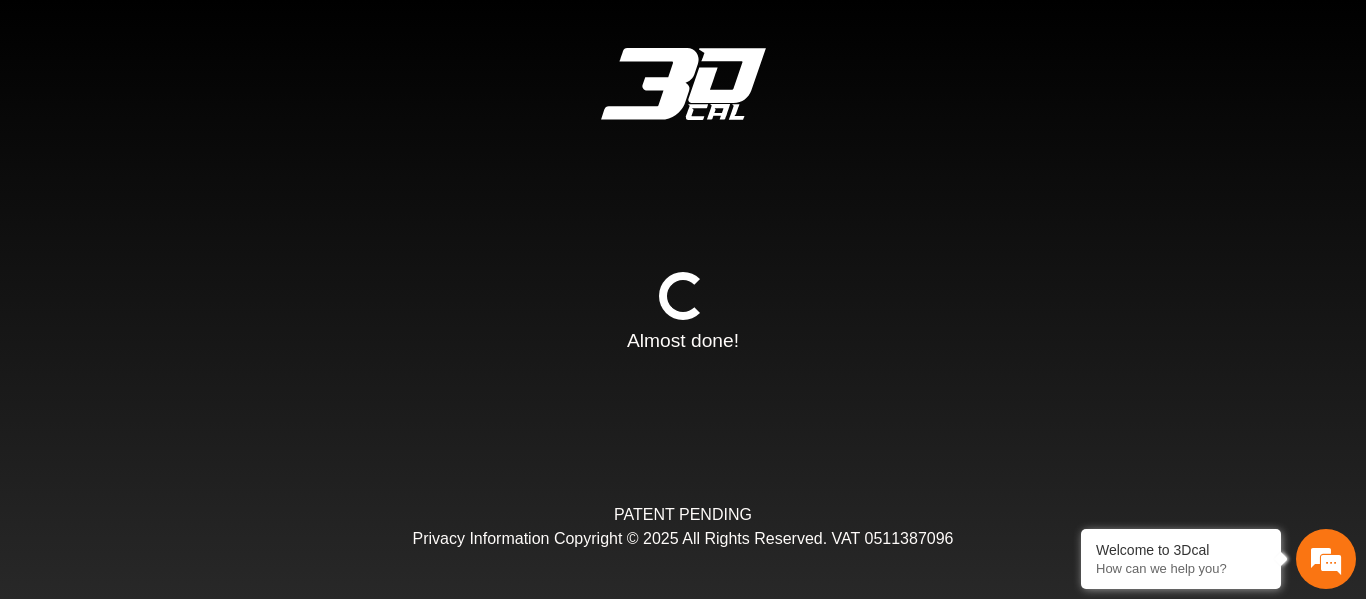 type on "*" 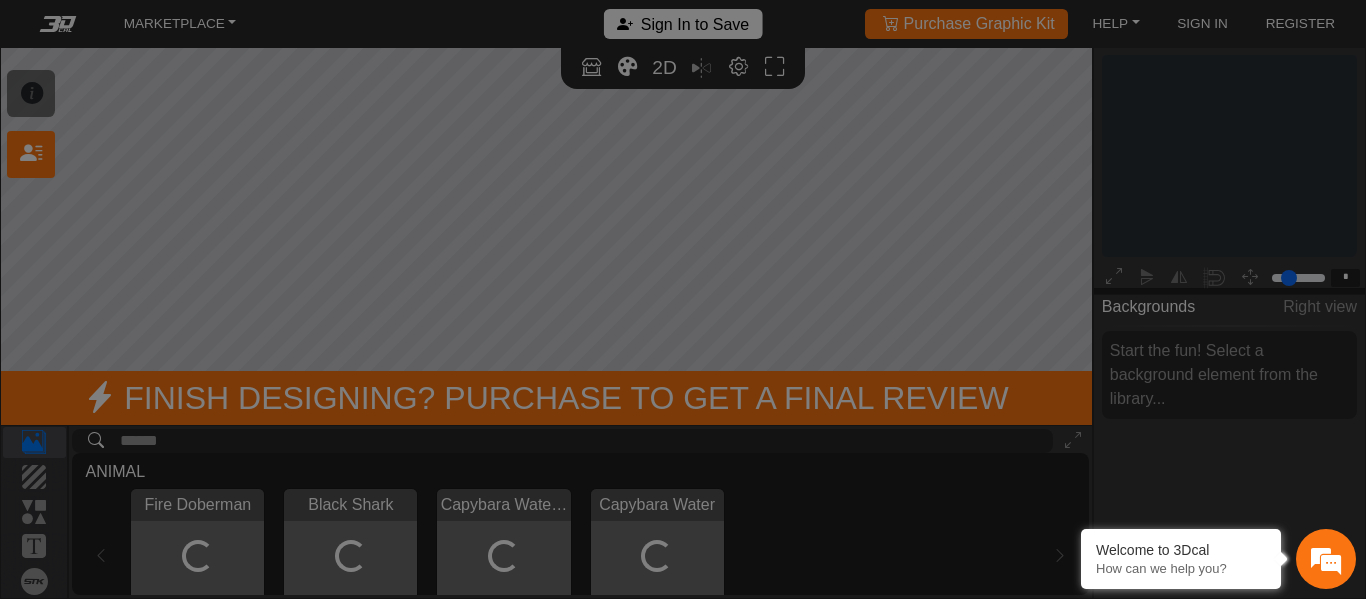 scroll, scrollTop: 268, scrollLeft: 241, axis: both 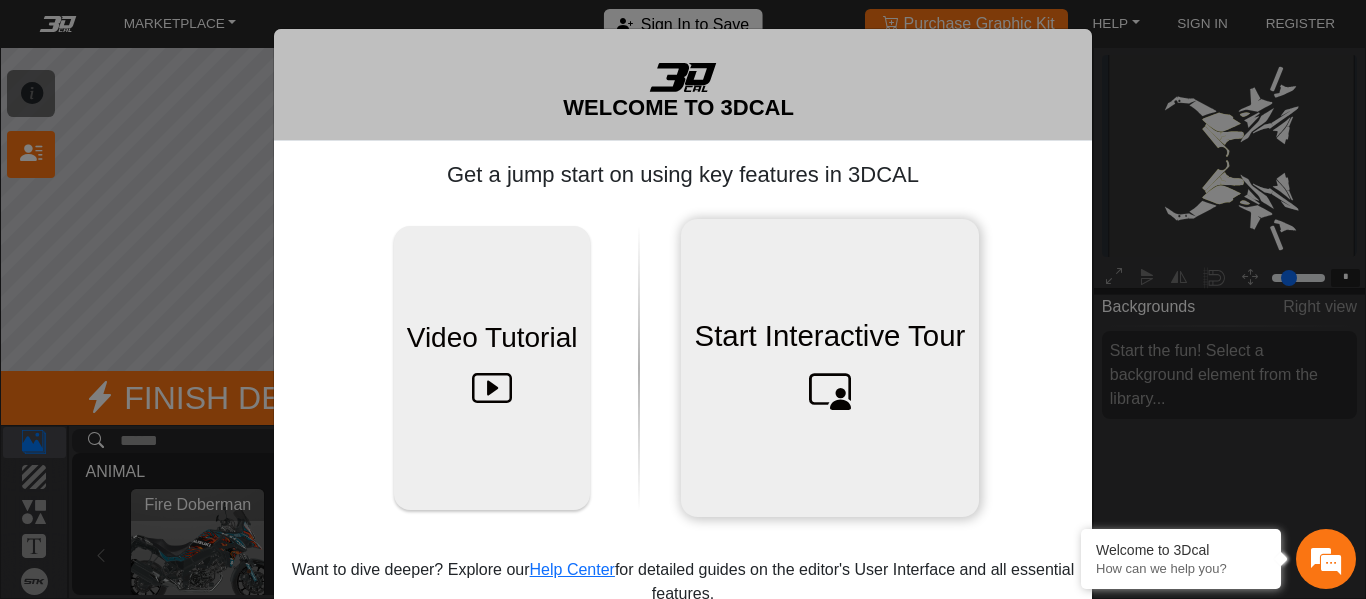 click on "Start Interactive Tour" at bounding box center [830, 336] 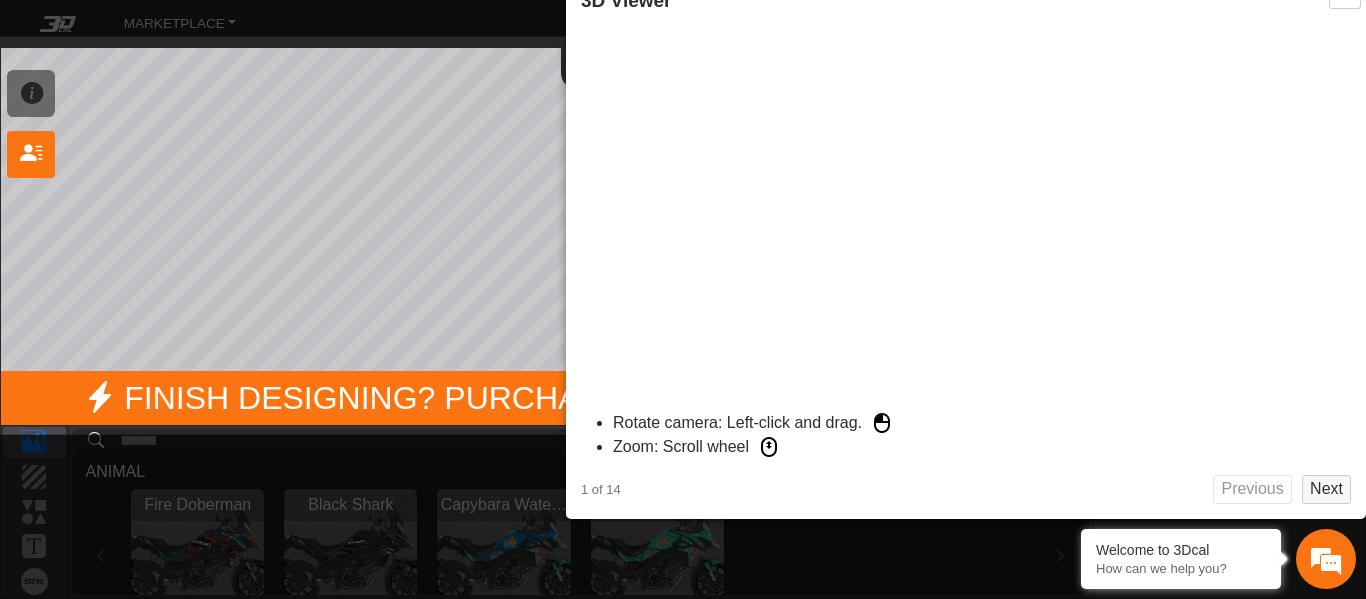 click on "Next" at bounding box center [1326, 489] 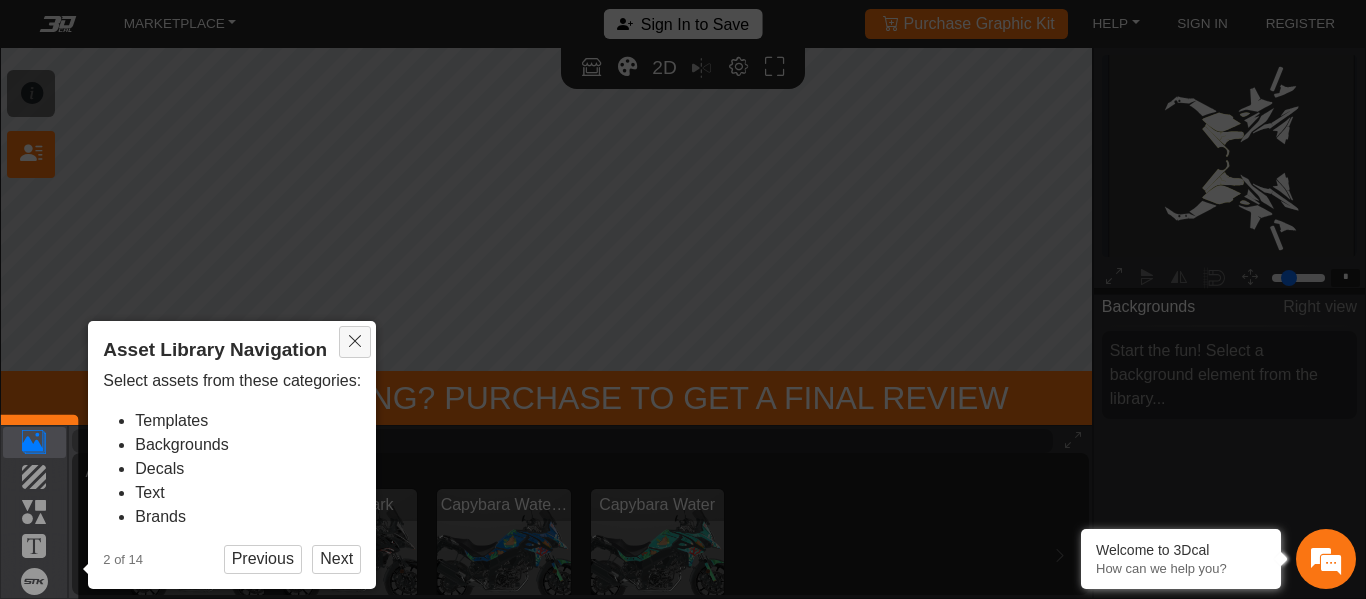click at bounding box center (355, 341) 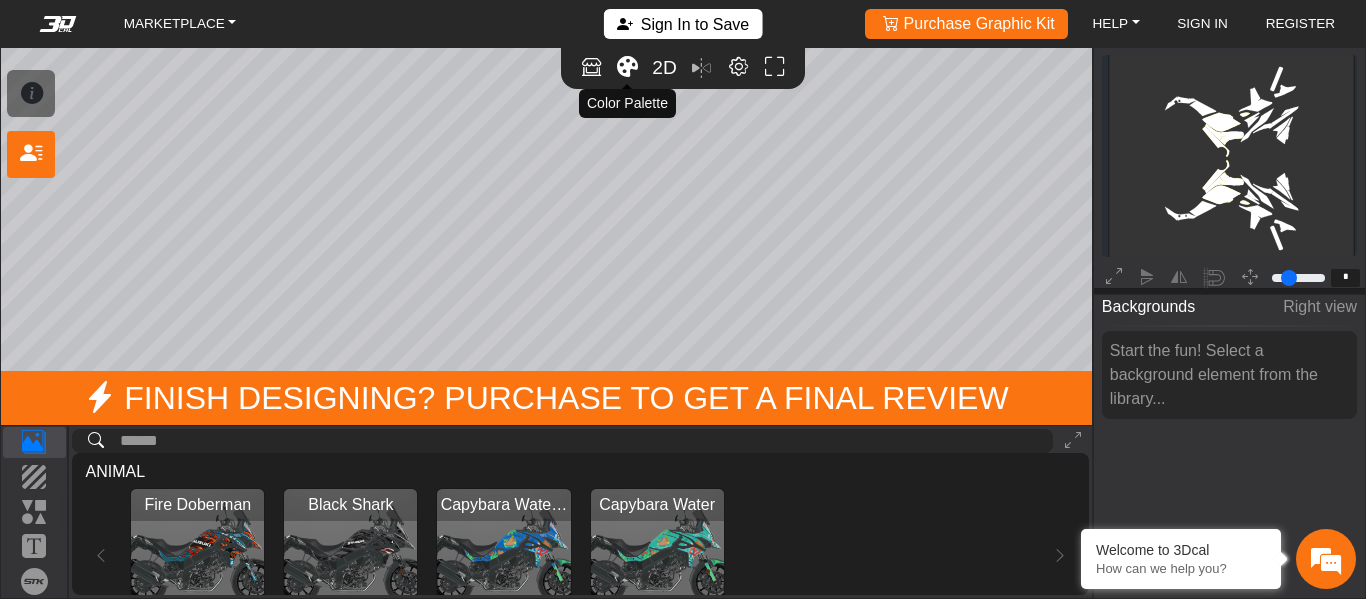 click at bounding box center [627, 67] 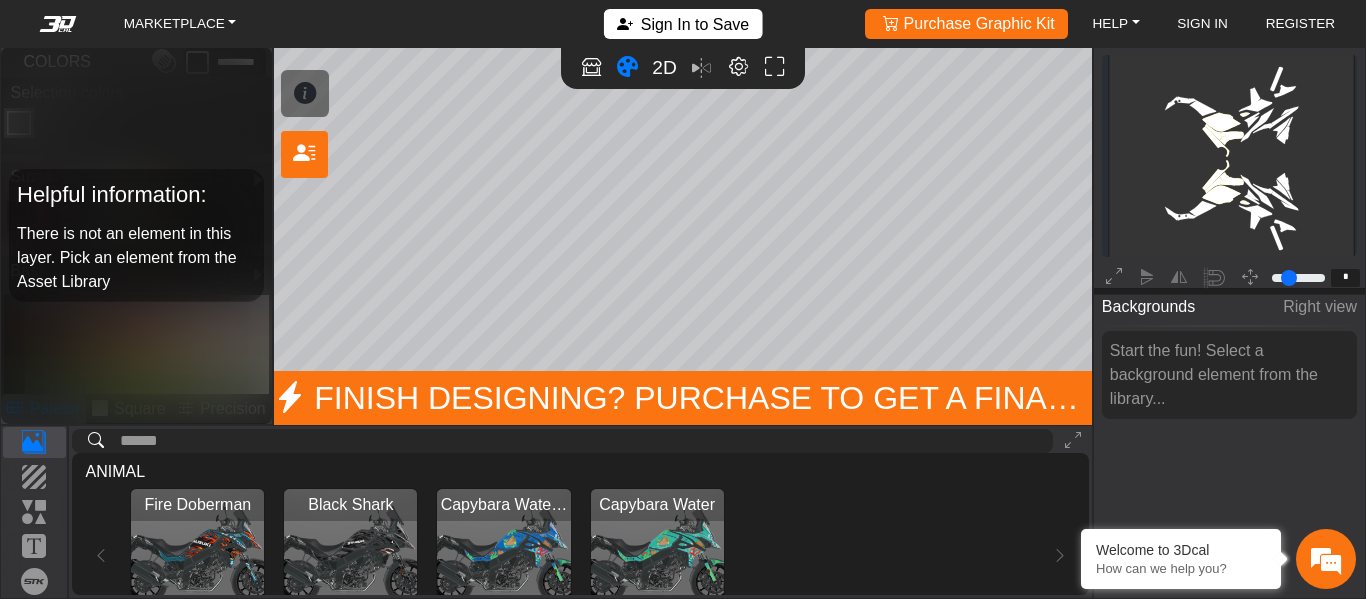 click at bounding box center (627, 67) 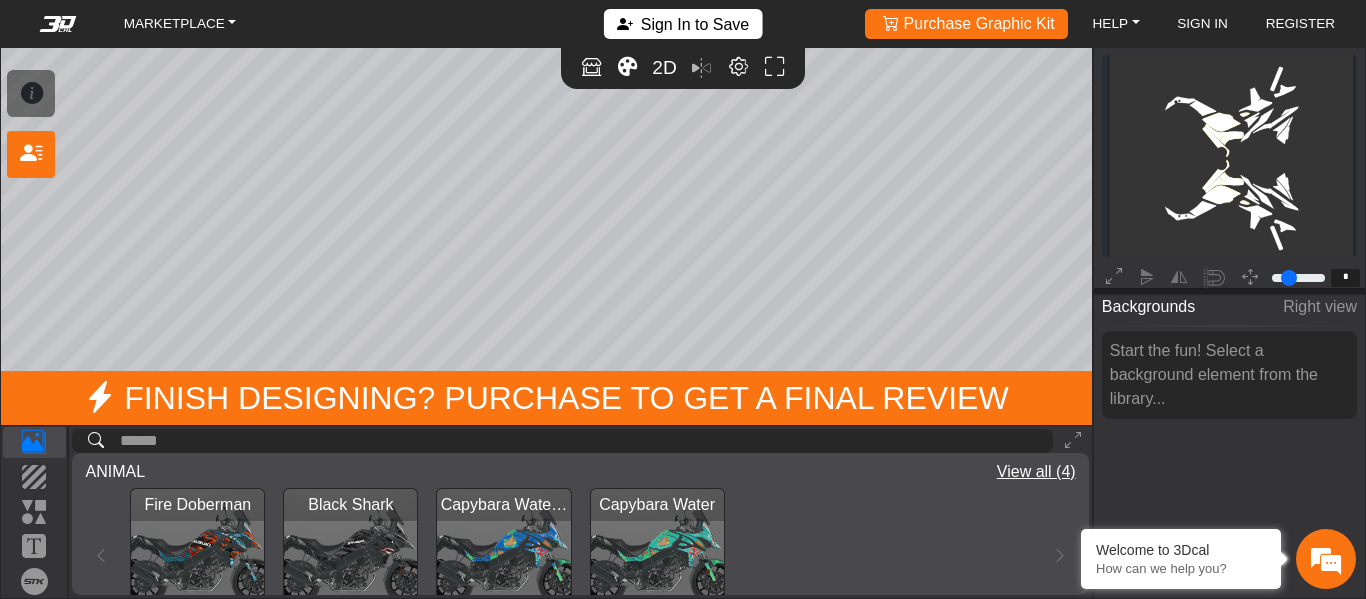 click at bounding box center [197, 555] 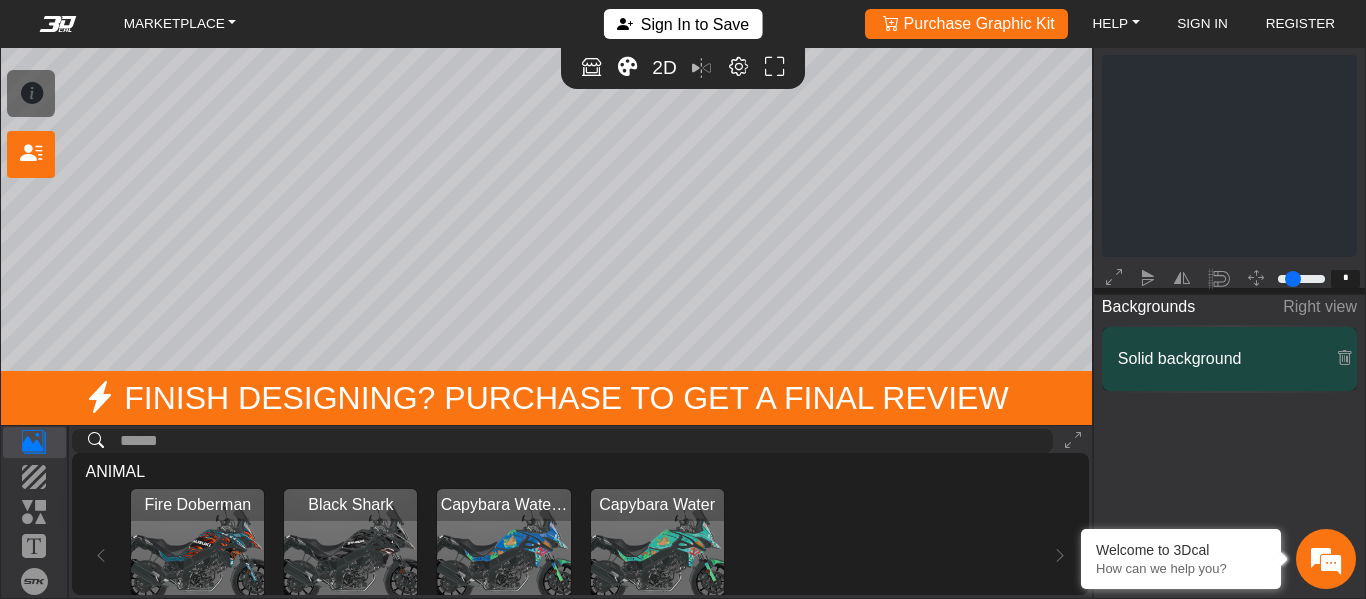 scroll, scrollTop: 0, scrollLeft: 0, axis: both 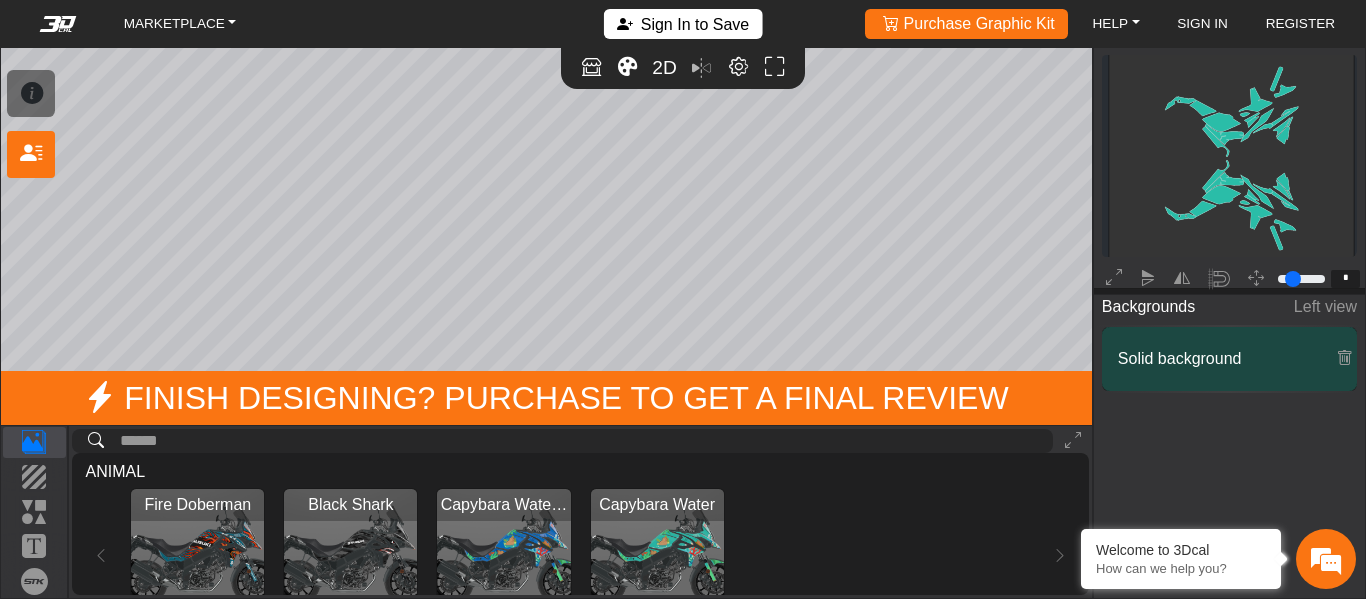 click 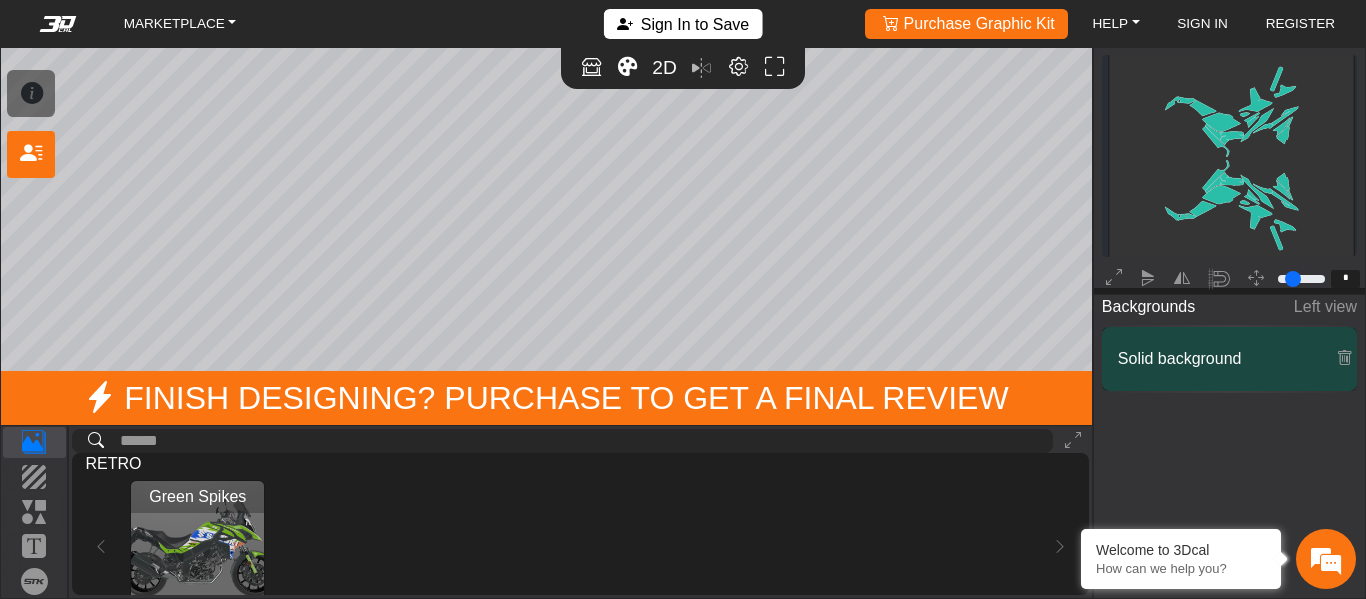 scroll, scrollTop: 197, scrollLeft: 0, axis: vertical 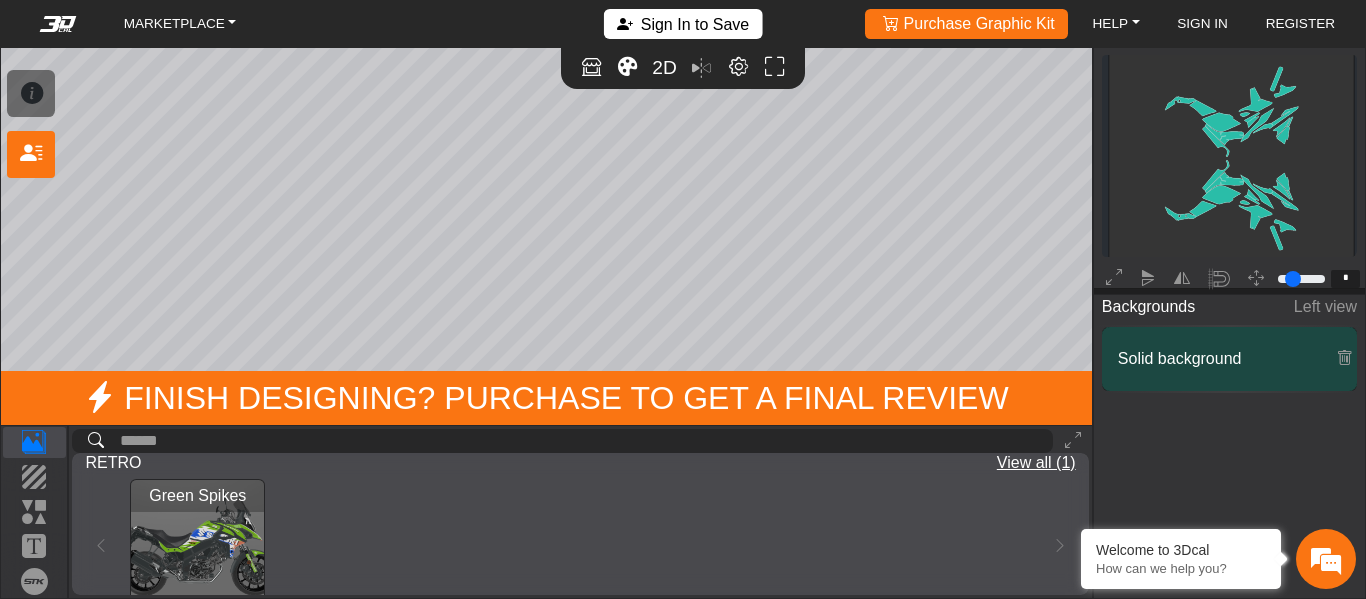 click at bounding box center [197, 546] 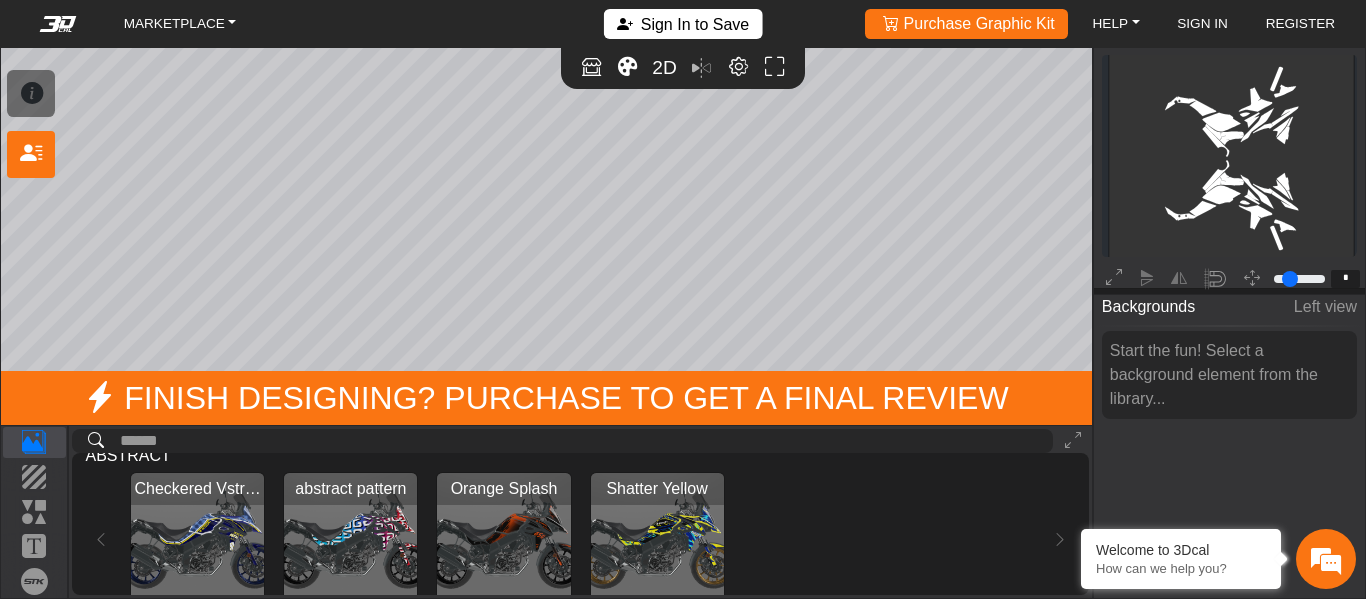 scroll, scrollTop: 390, scrollLeft: 0, axis: vertical 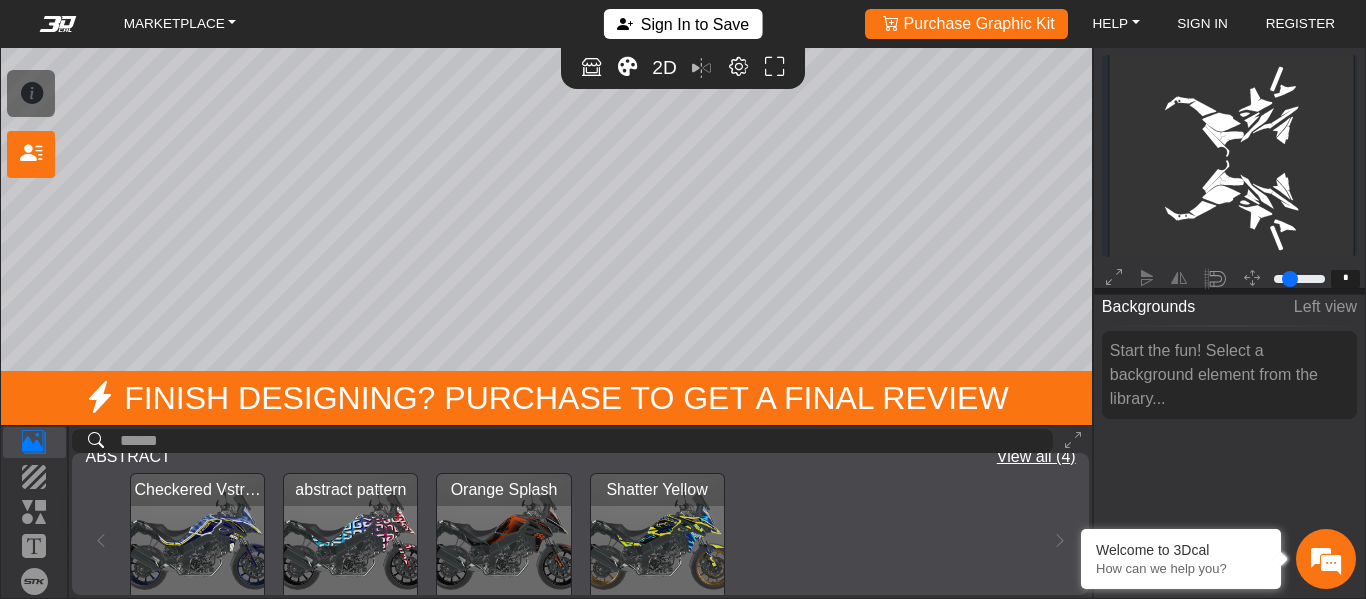 click on "Checkered Vstrom Loading... abstract pattern Loading... Orange Splash Loading... Shatter Yellow Loading..." at bounding box center [580, 540] 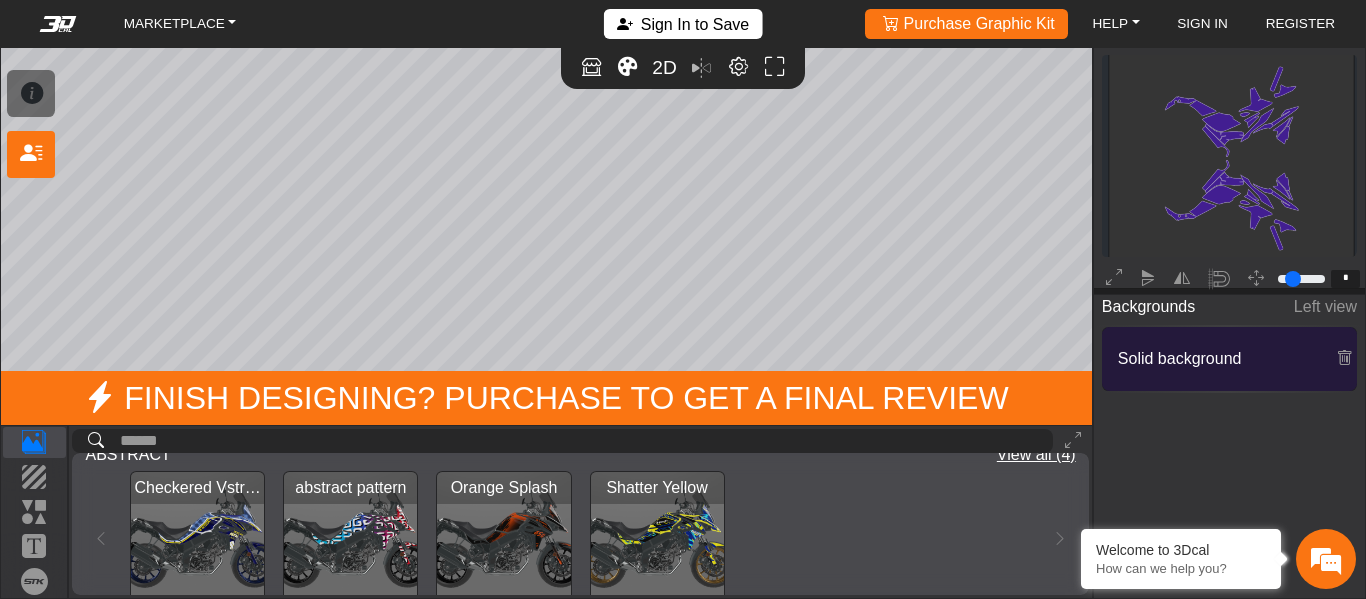 scroll, scrollTop: 390, scrollLeft: 0, axis: vertical 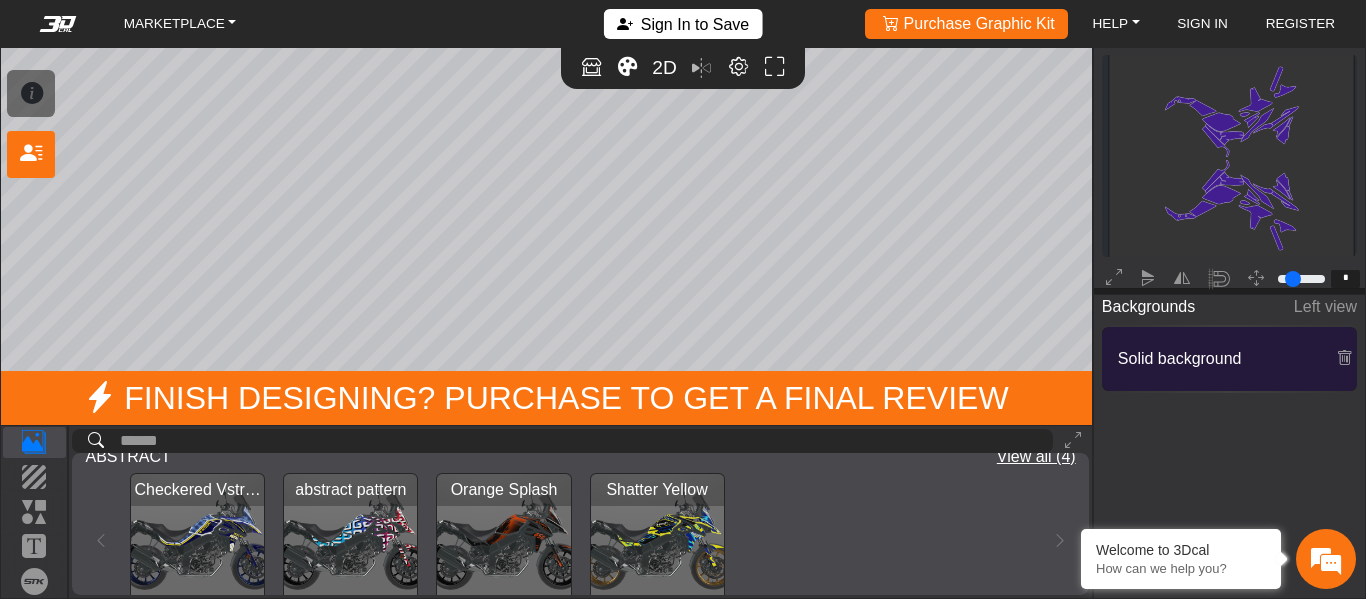 click at bounding box center [503, 540] 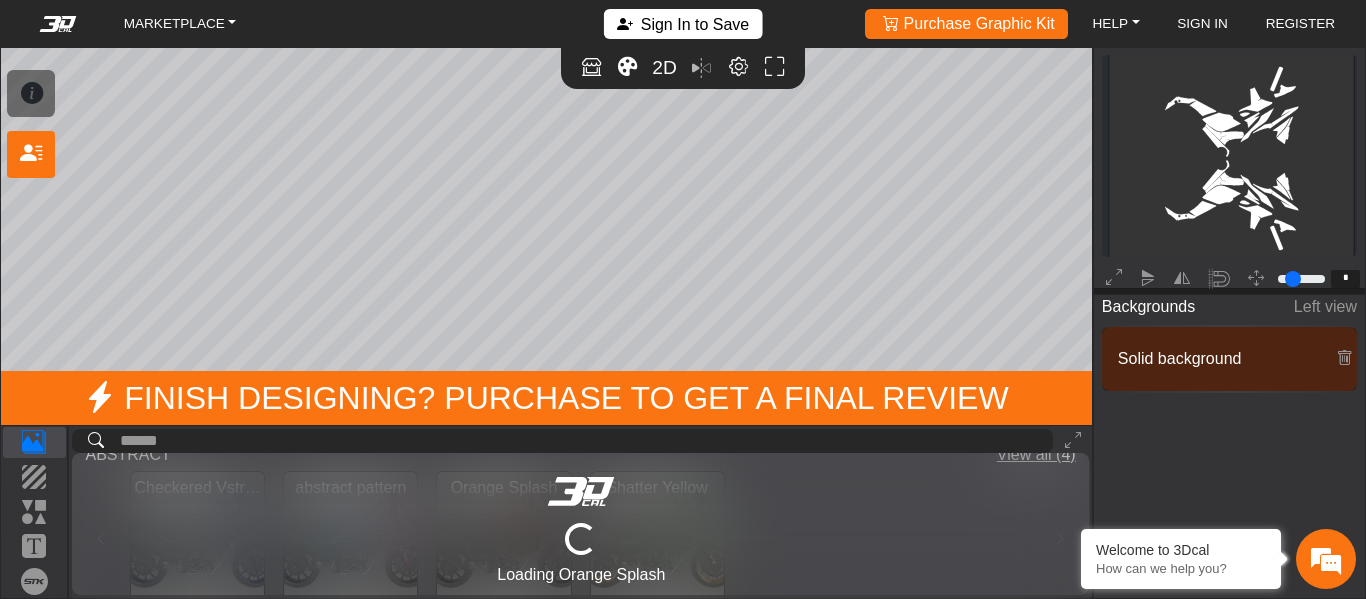 scroll, scrollTop: 390, scrollLeft: 0, axis: vertical 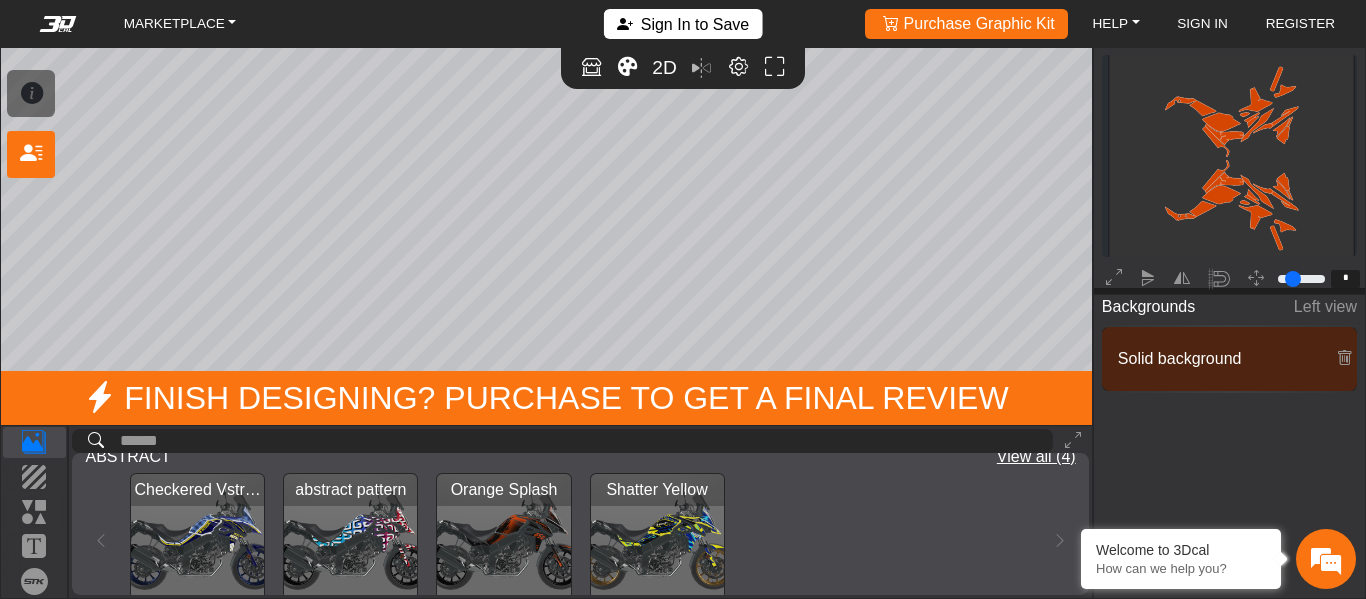 click at bounding box center (657, 540) 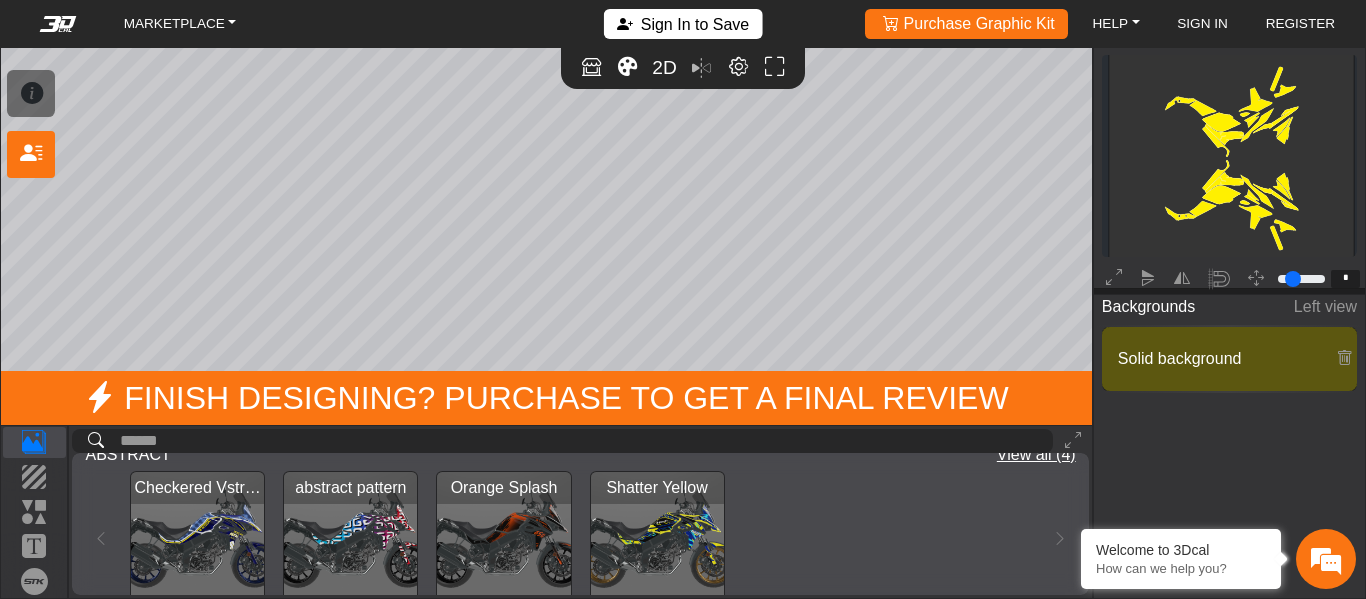 type on "*******" 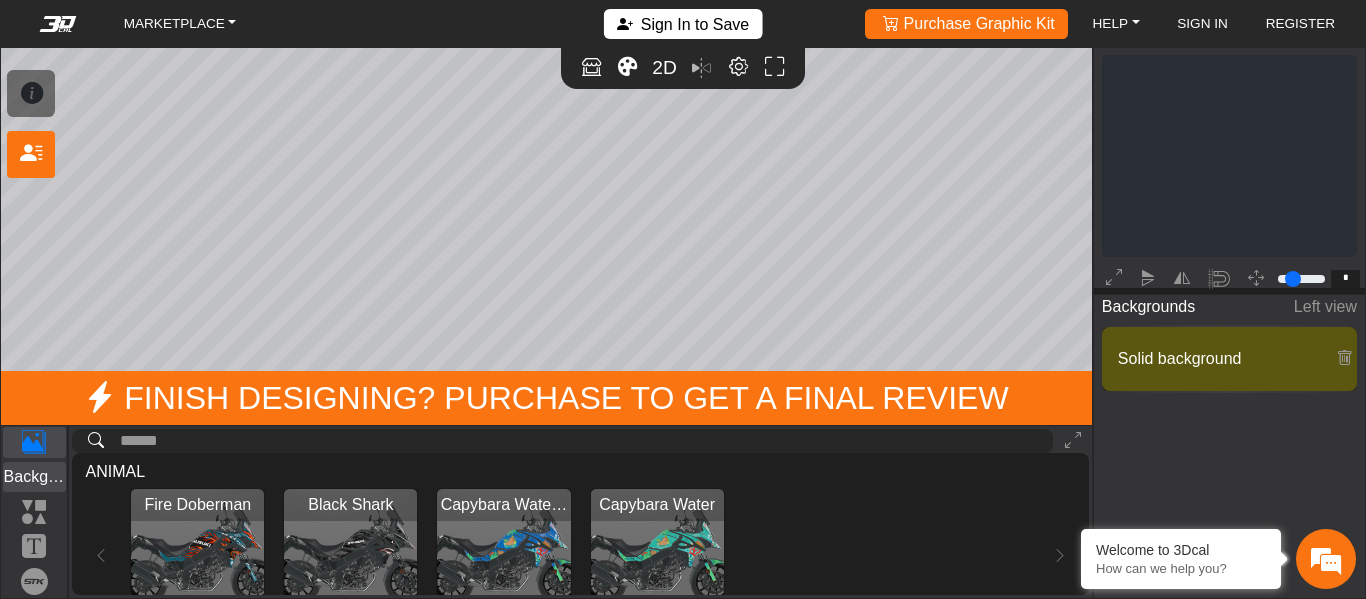 scroll, scrollTop: 0, scrollLeft: 0, axis: both 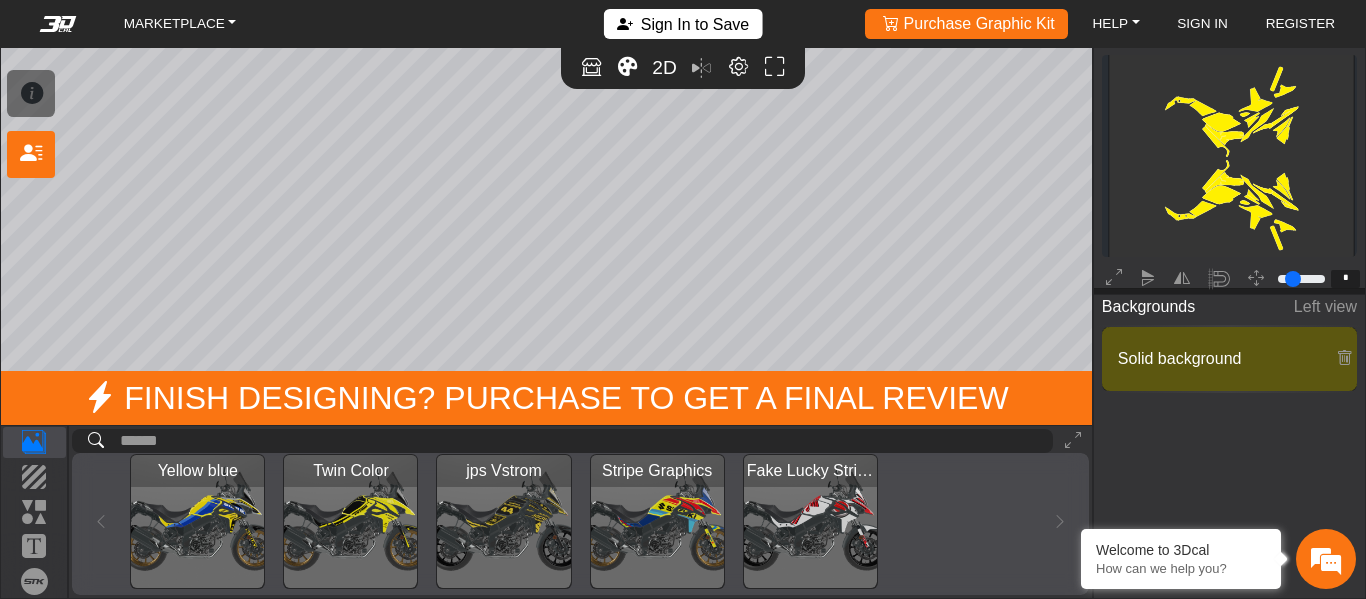 click at bounding box center (197, 521) 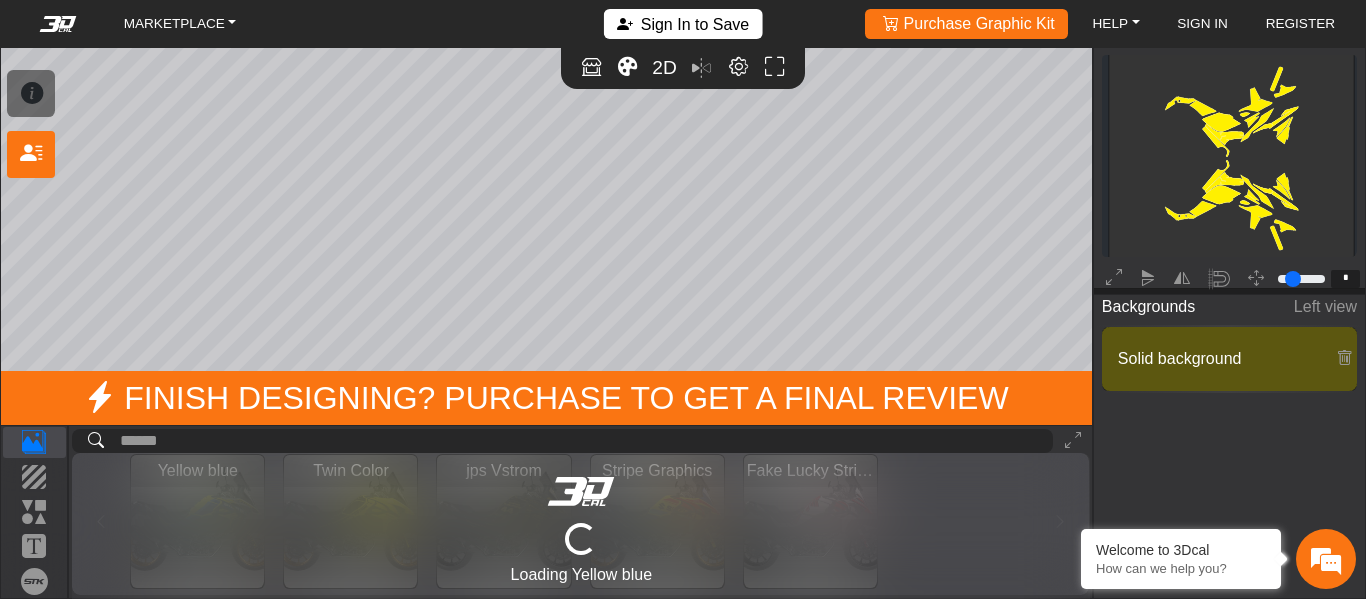 scroll, scrollTop: 787, scrollLeft: 0, axis: vertical 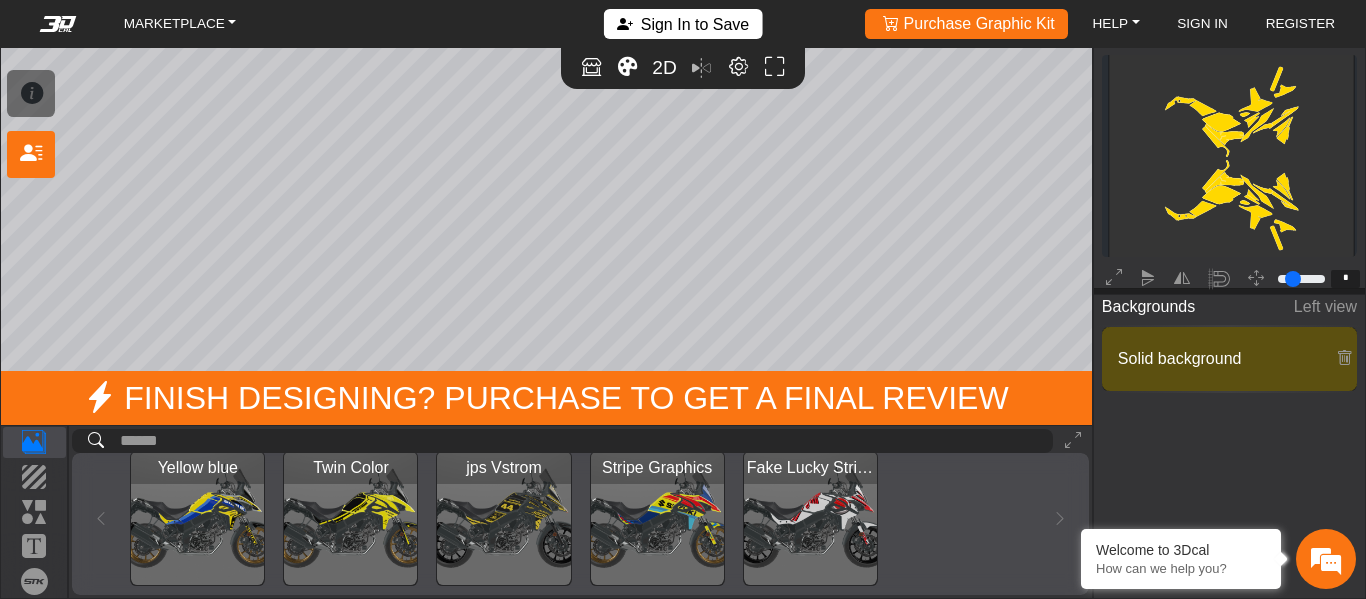 type on "*******" 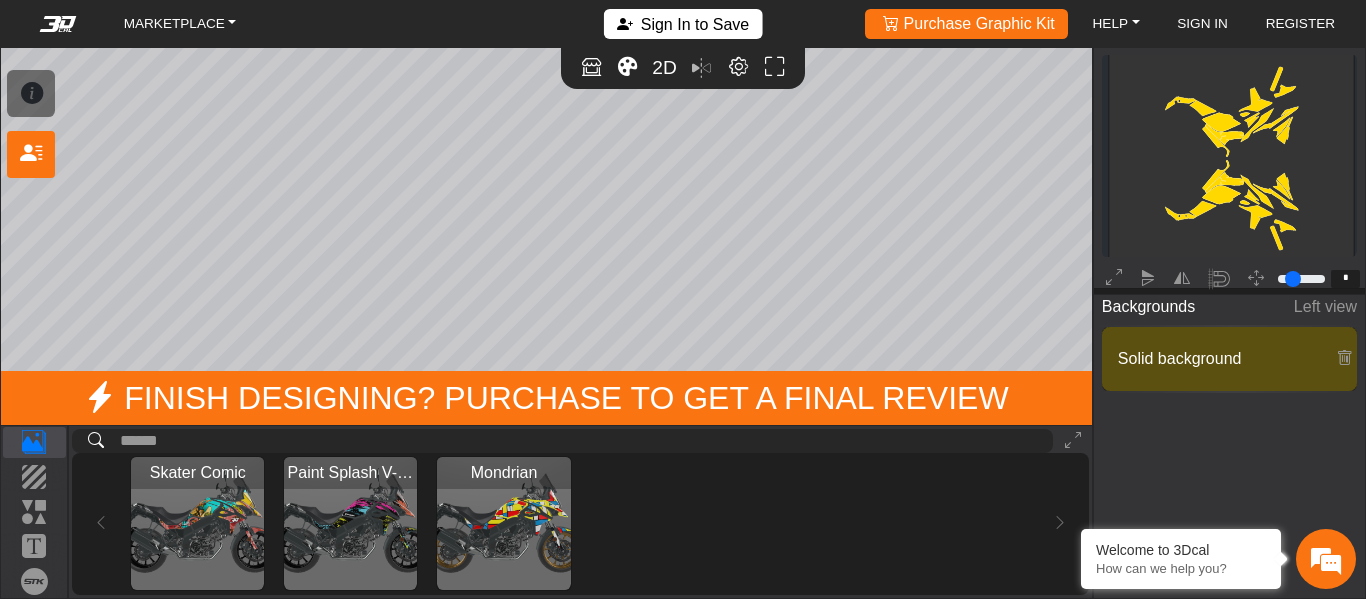 scroll, scrollTop: 973, scrollLeft: 0, axis: vertical 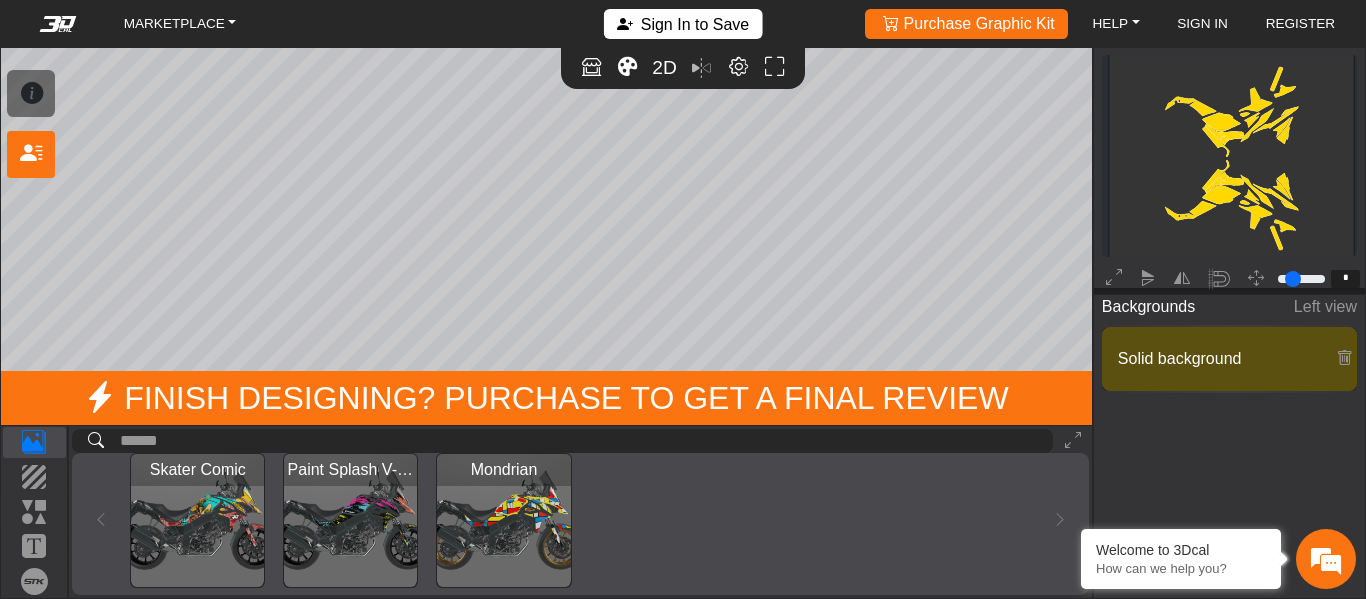 click at bounding box center [197, 520] 